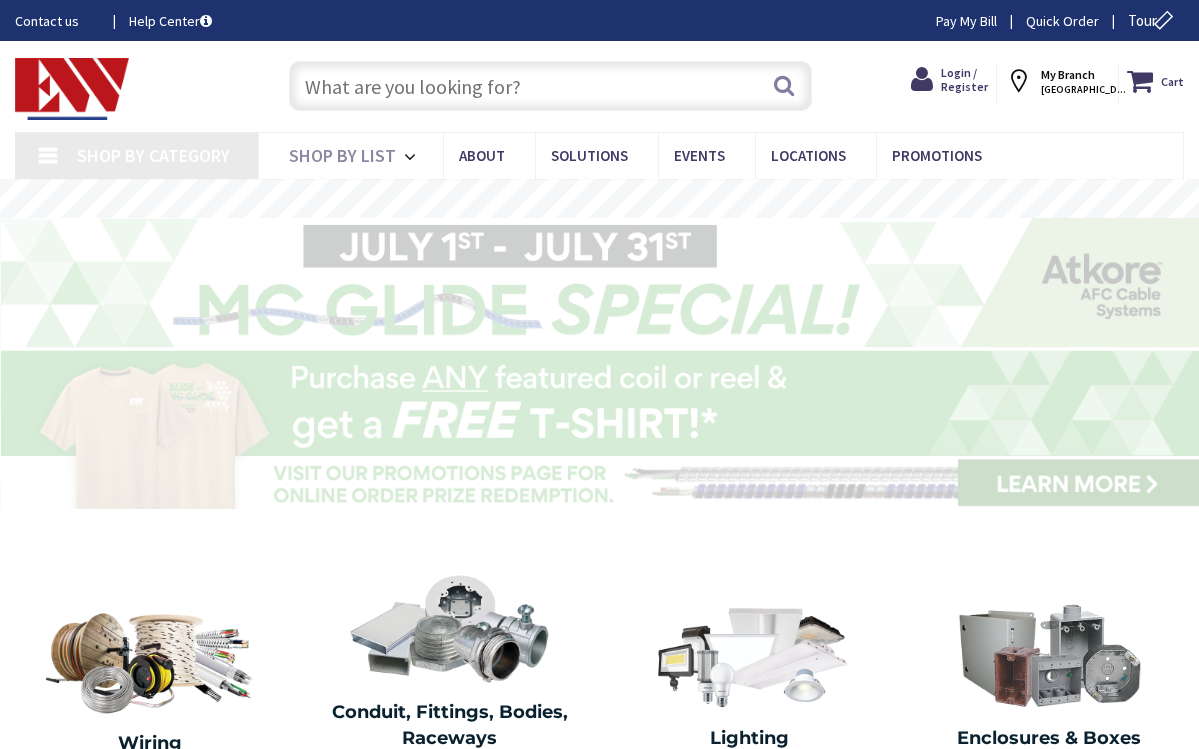 scroll, scrollTop: 0, scrollLeft: 0, axis: both 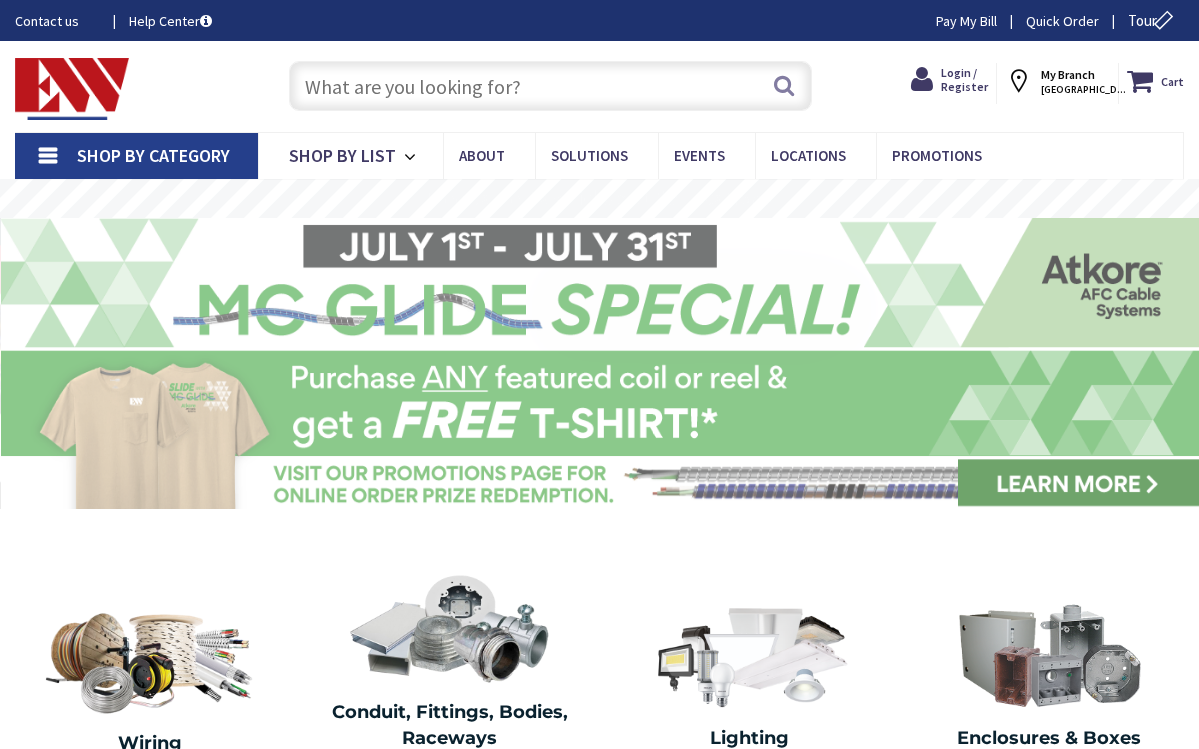 click at bounding box center [551, 86] 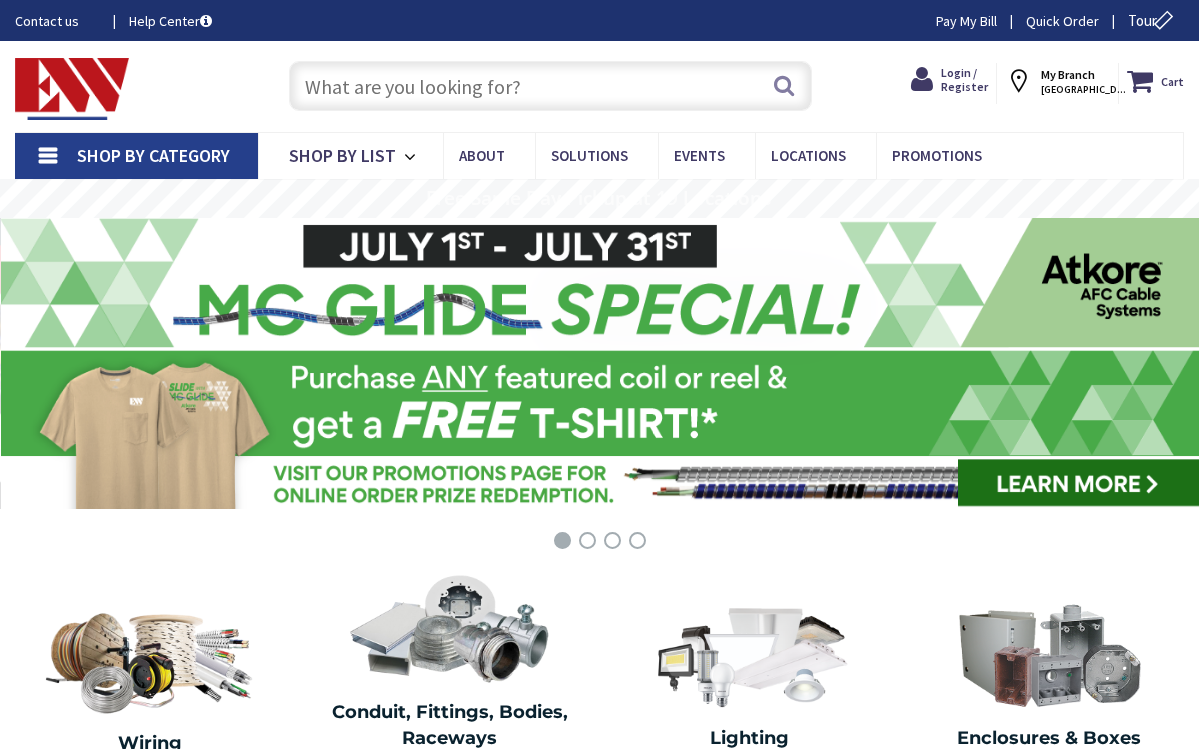 scroll, scrollTop: 0, scrollLeft: 0, axis: both 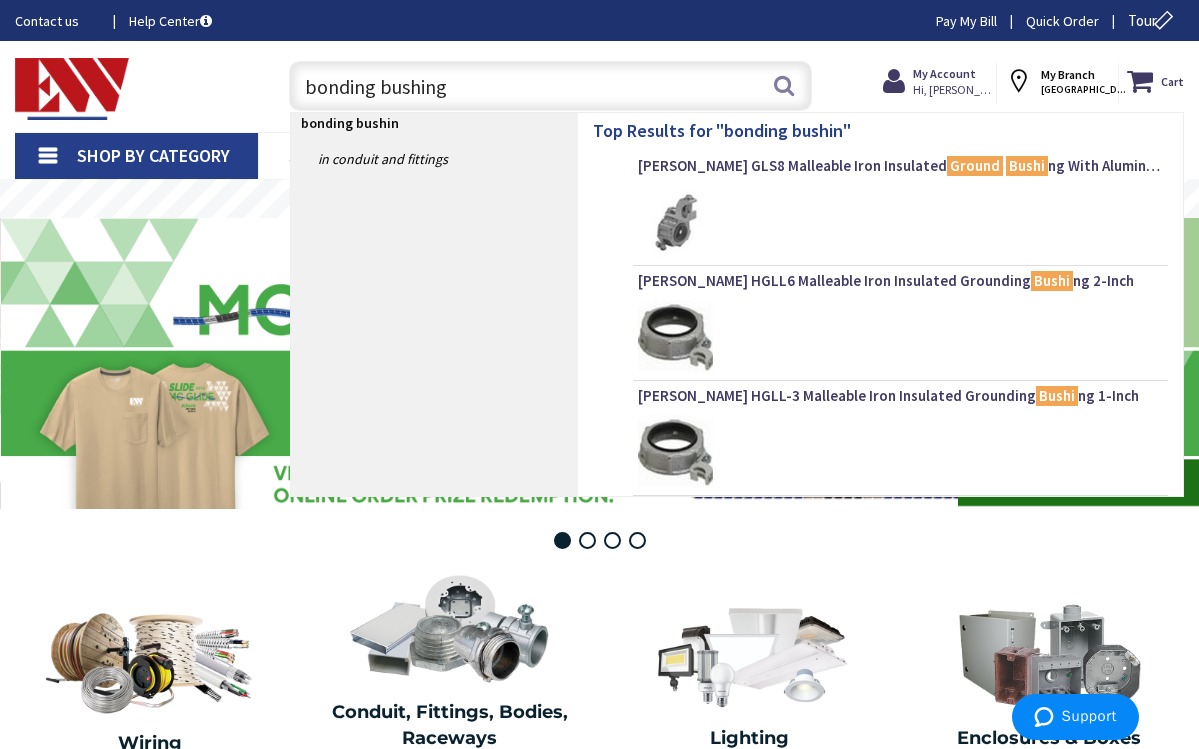type on "bonding bushings" 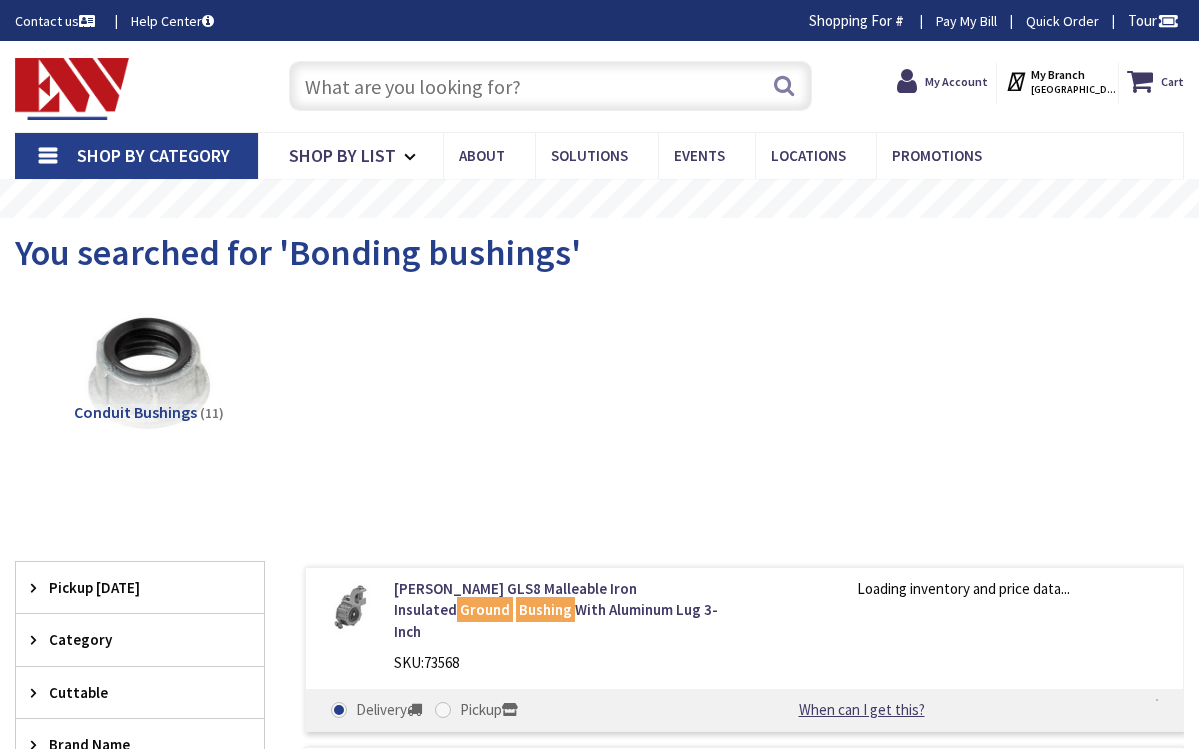scroll, scrollTop: 0, scrollLeft: 0, axis: both 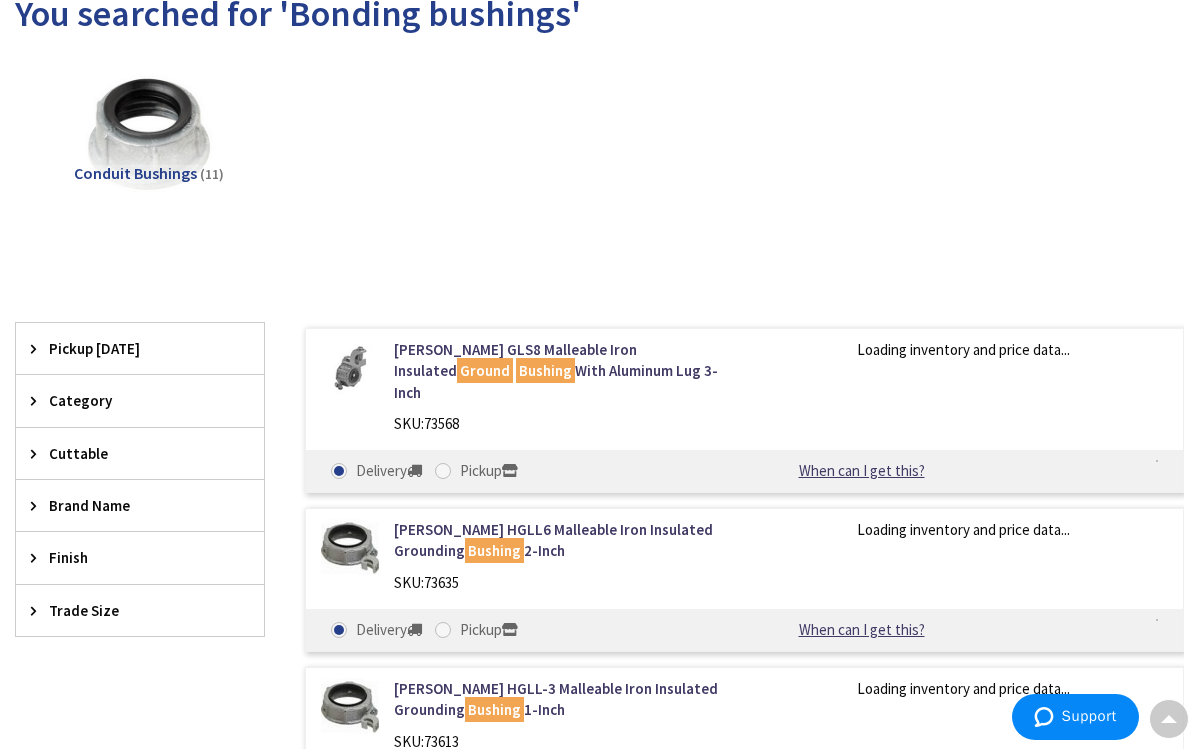 click on "Trade Size" at bounding box center [130, 610] 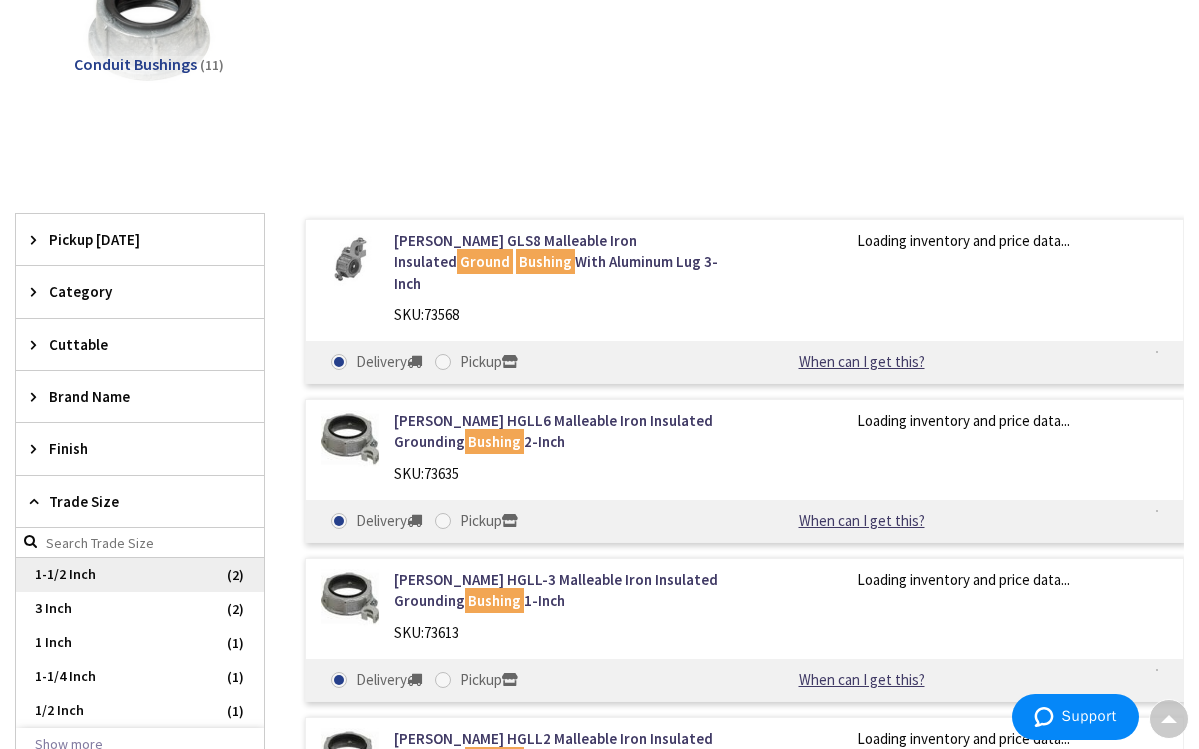 scroll, scrollTop: 359, scrollLeft: 0, axis: vertical 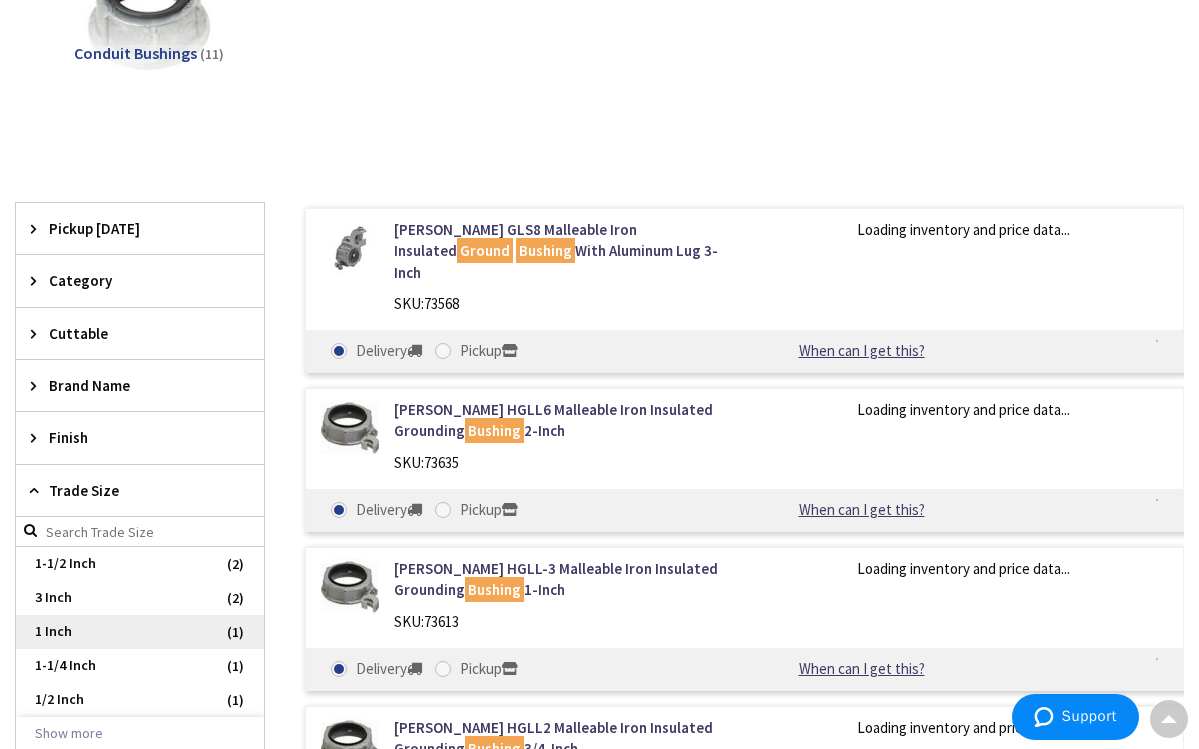 click on "1 Inch" at bounding box center [140, 632] 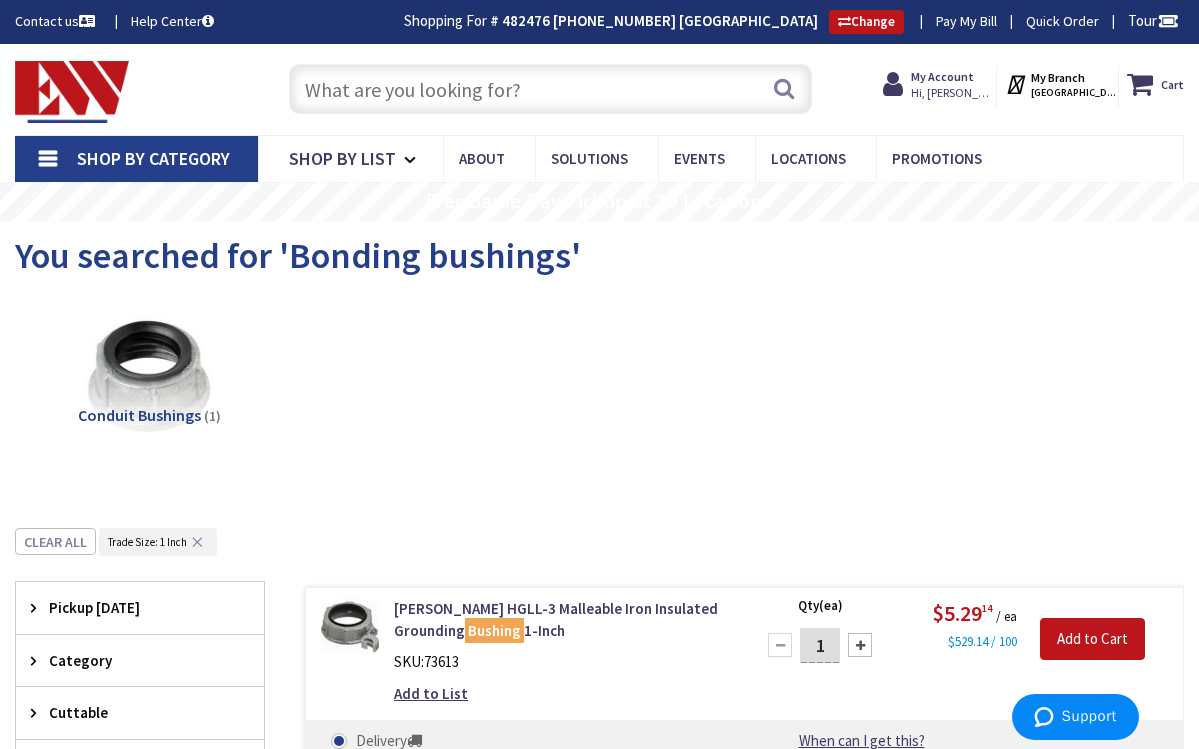 scroll, scrollTop: 0, scrollLeft: 0, axis: both 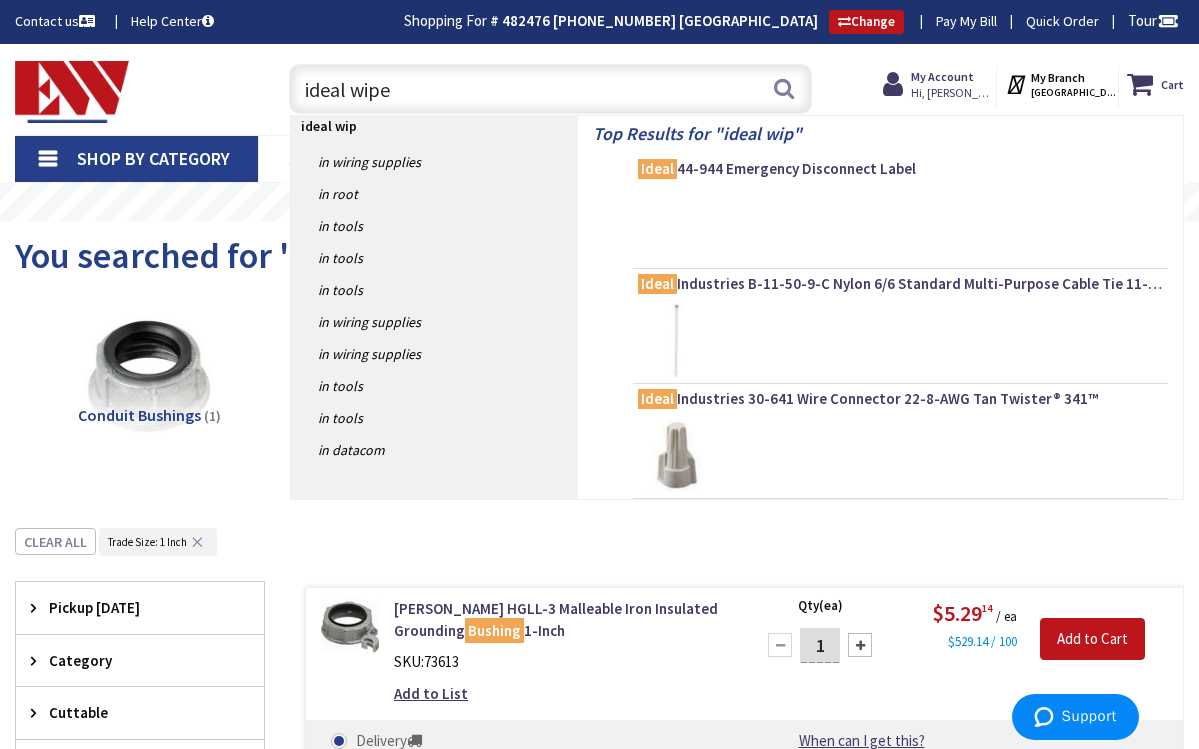 type on "ideal wipes" 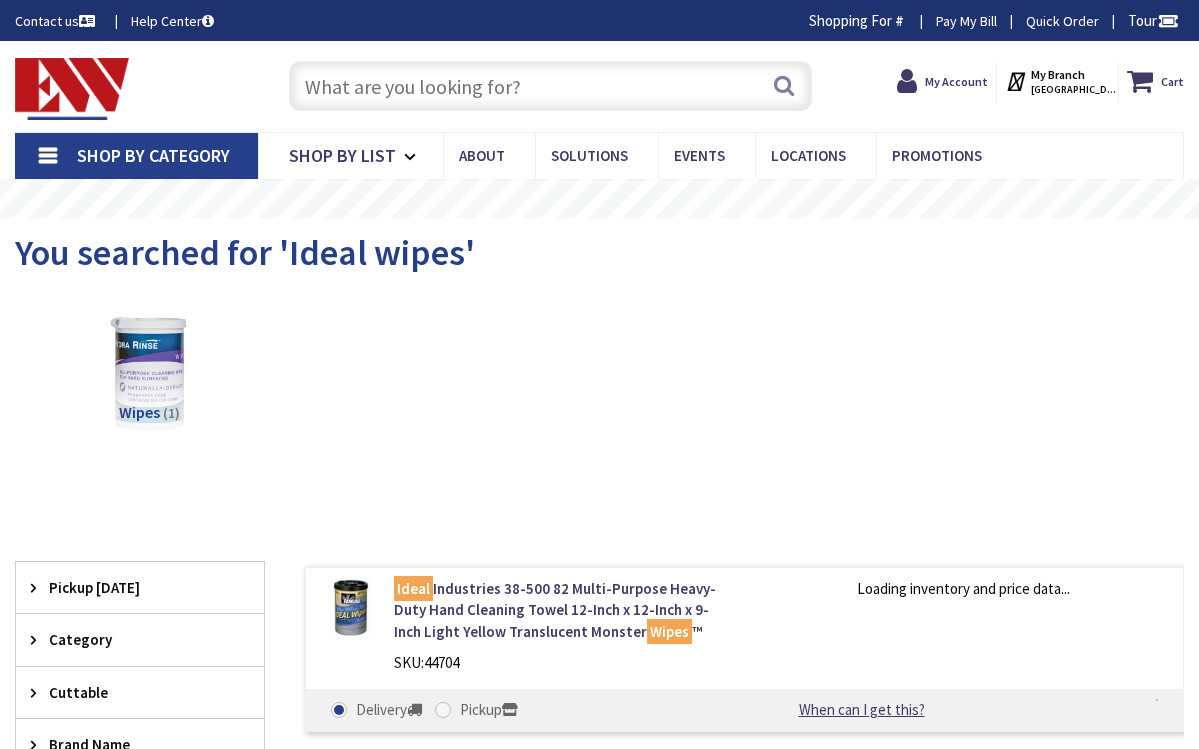 scroll, scrollTop: 0, scrollLeft: 0, axis: both 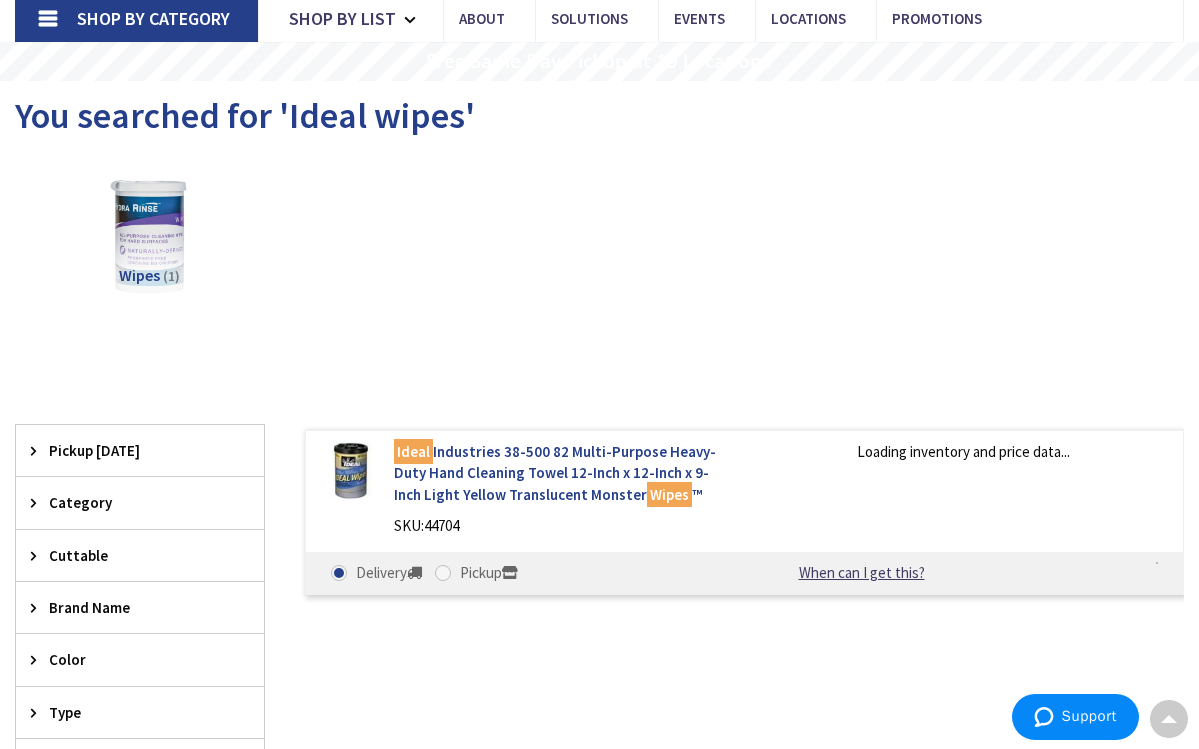 click on "Ideal  Industries 38-500 82 Multi-Purpose Heavy-Duty Hand Cleaning Towel 12-Inch x 12-Inch x 9-Inch Light Yellow Translucent Monster  Wipes ™" at bounding box center [561, 473] 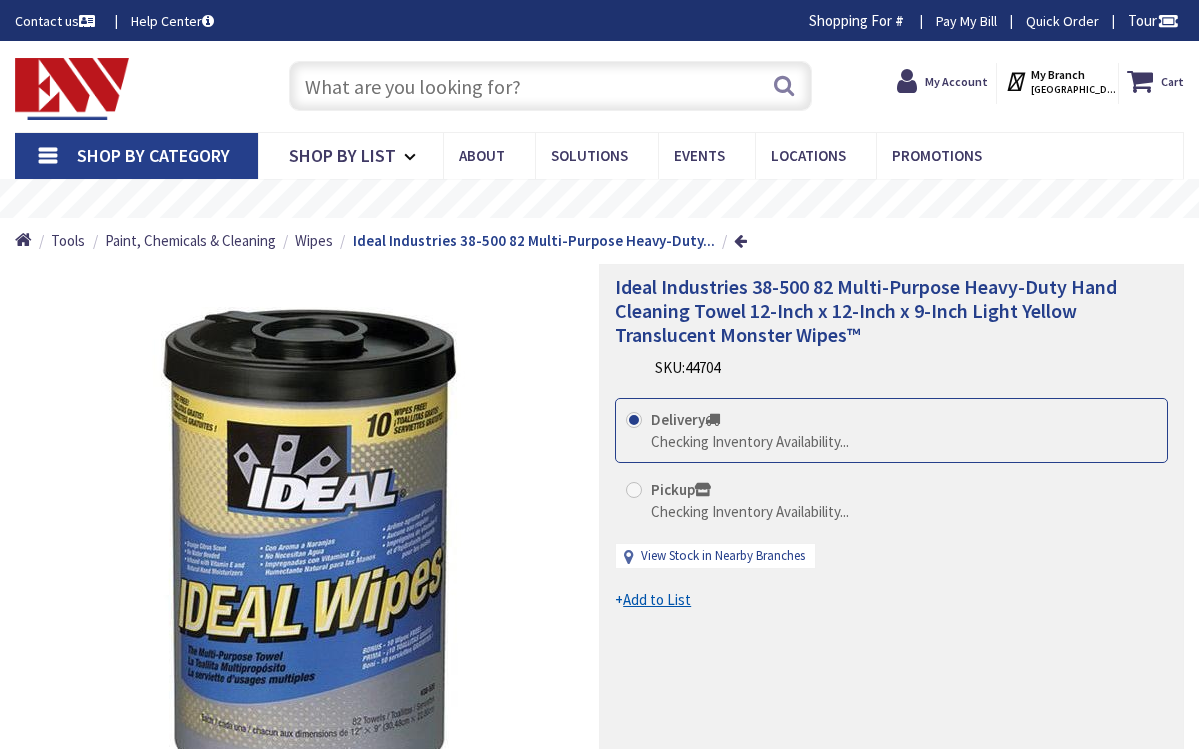 scroll, scrollTop: 0, scrollLeft: 0, axis: both 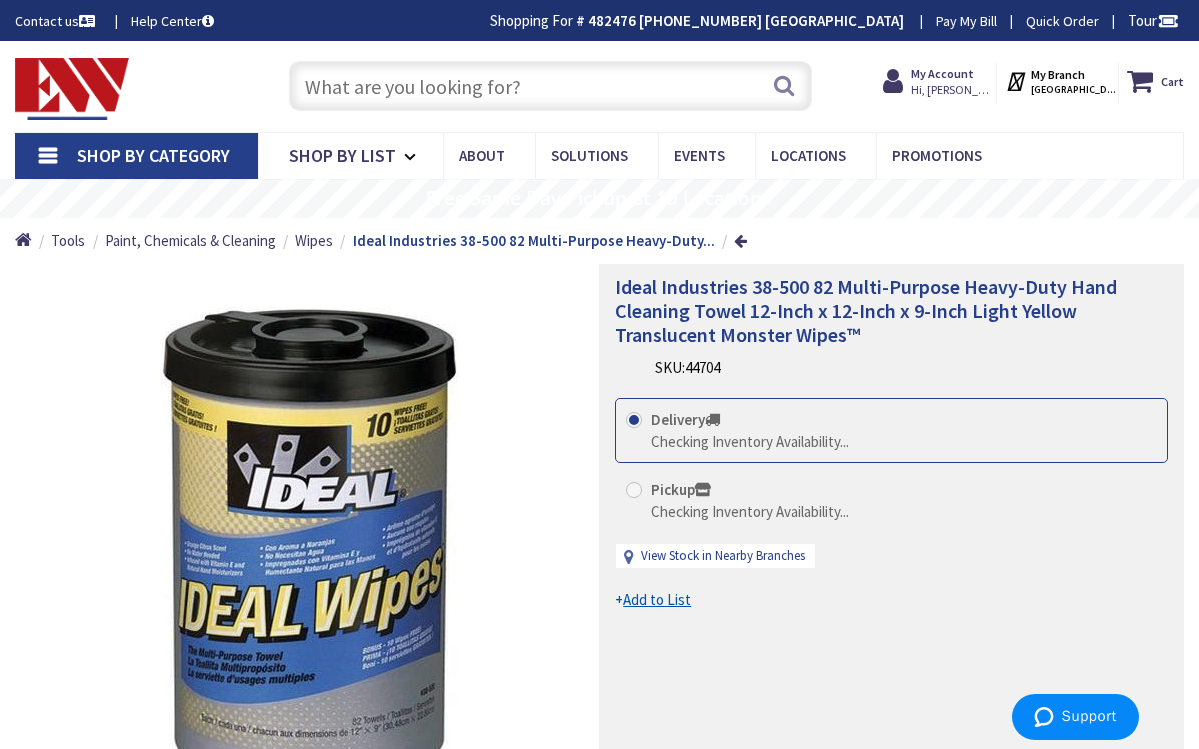 click at bounding box center [551, 86] 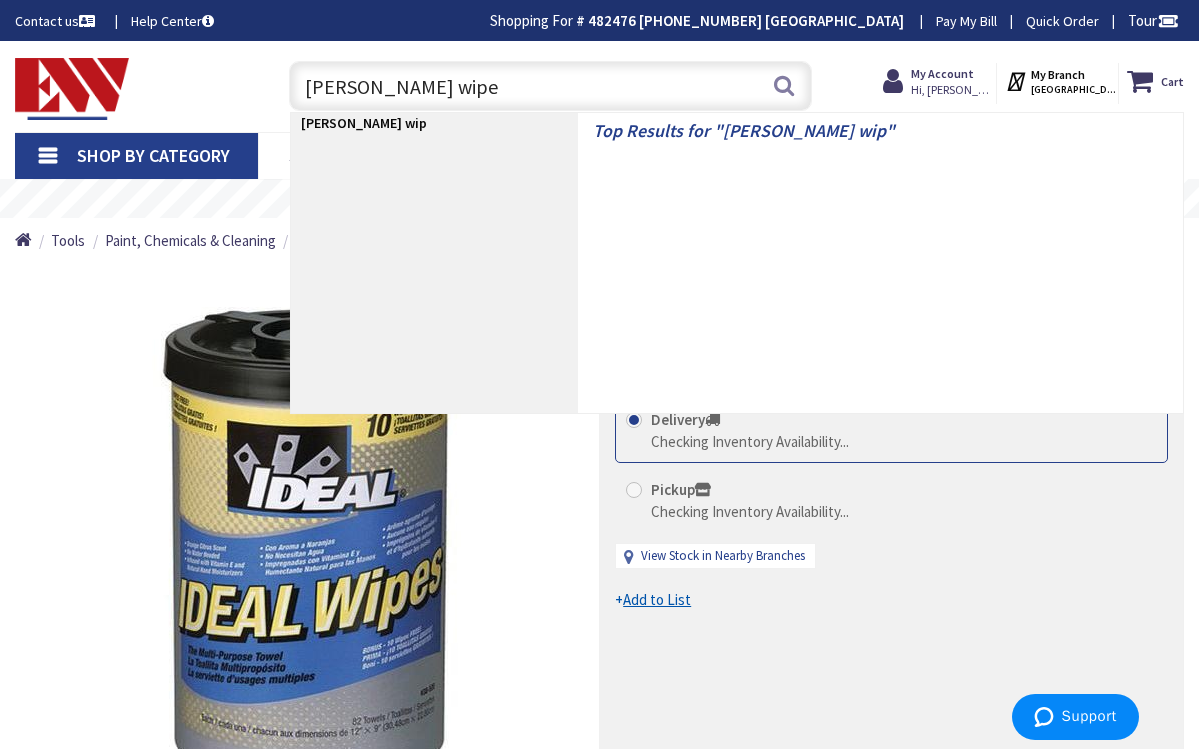 type on "klein wipes" 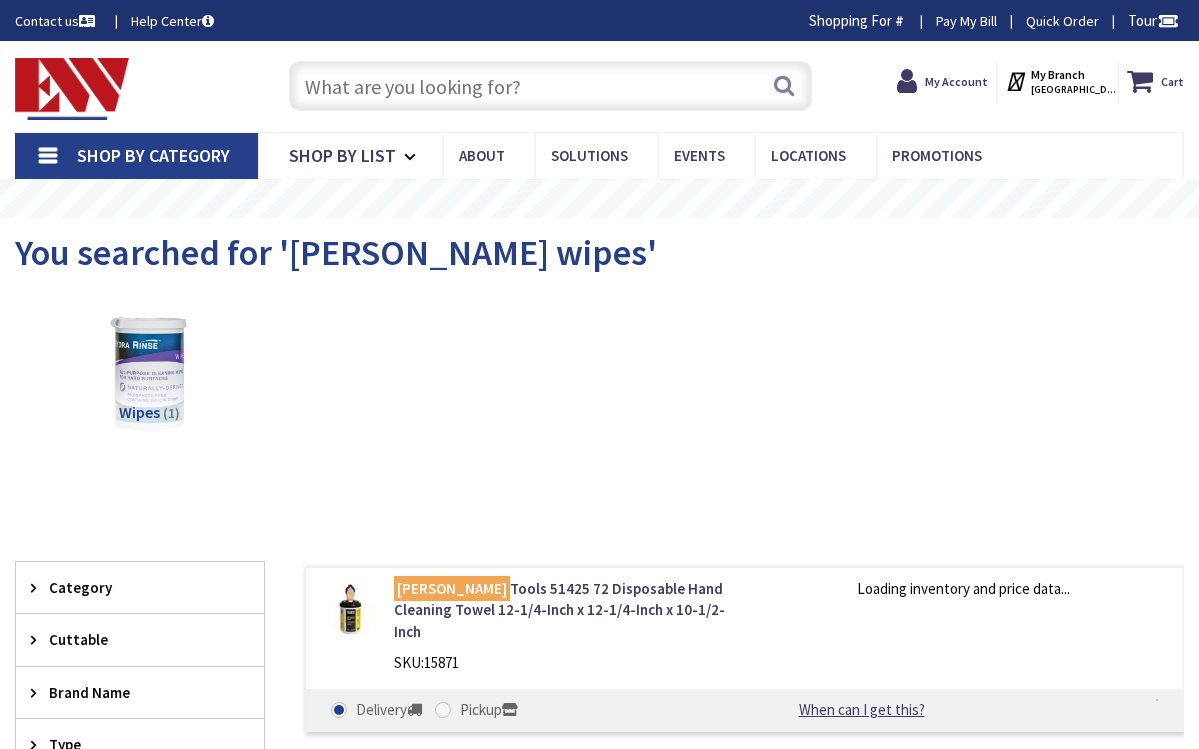 scroll, scrollTop: 0, scrollLeft: 0, axis: both 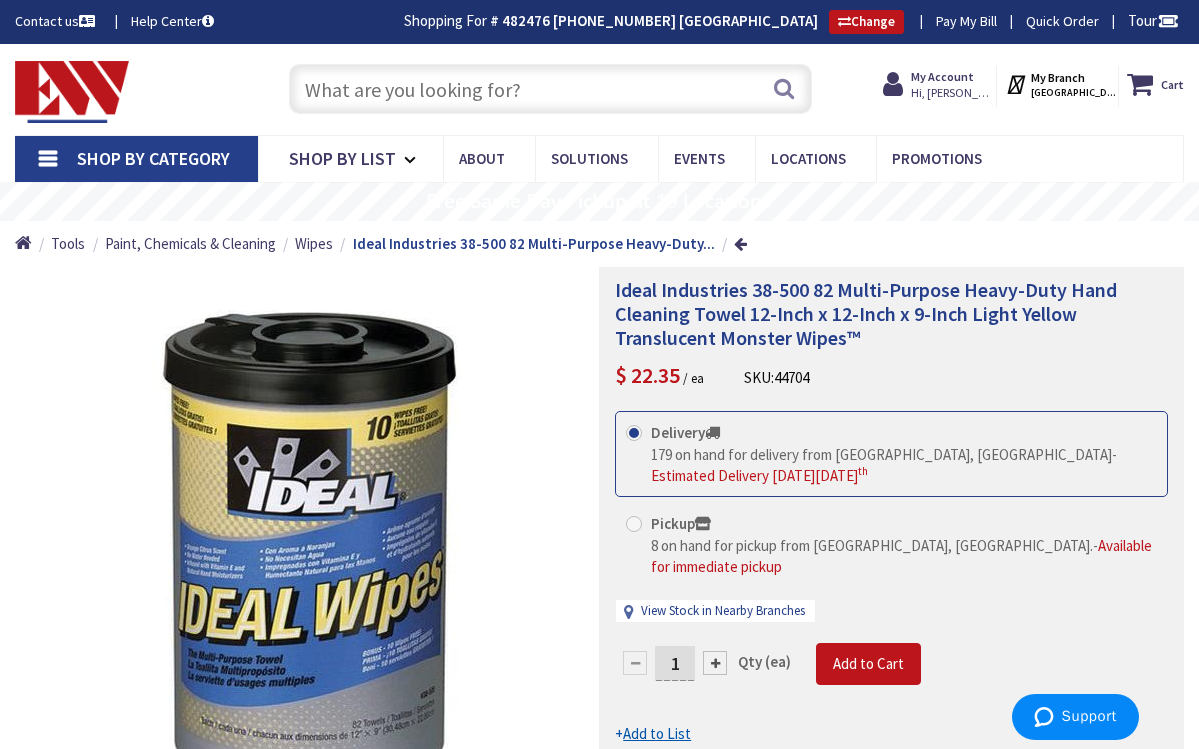 click at bounding box center (551, 89) 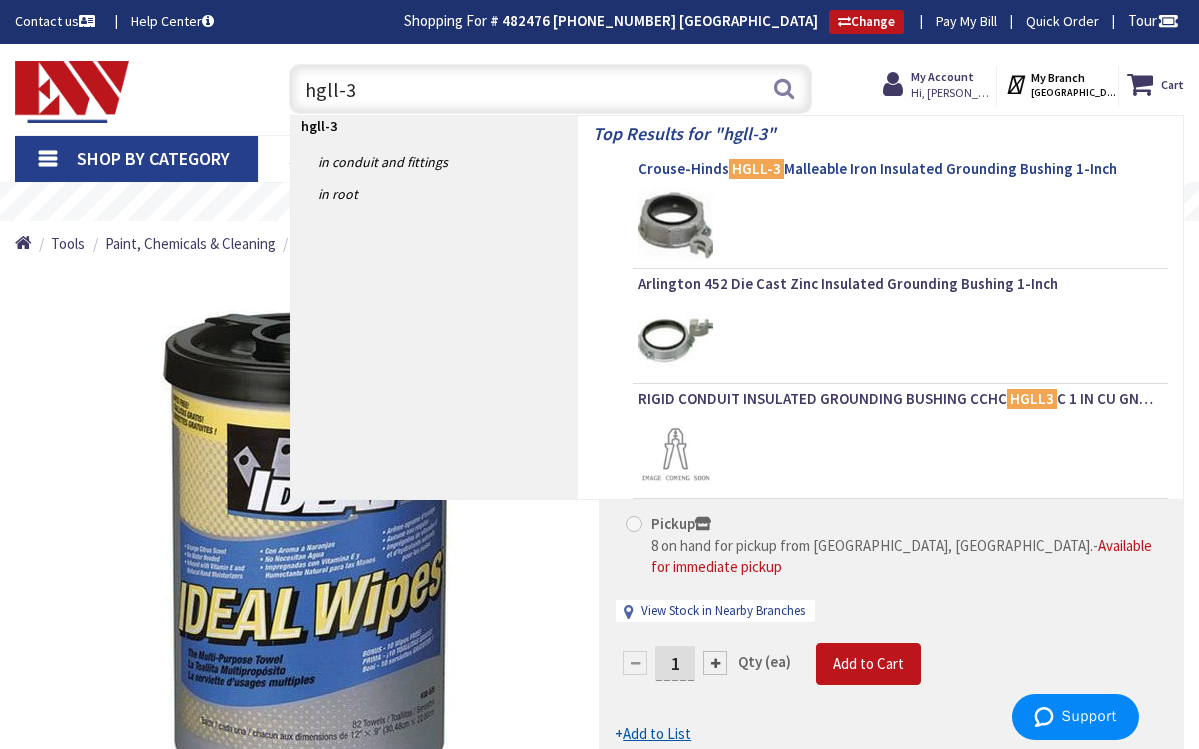 type on "hgll-3" 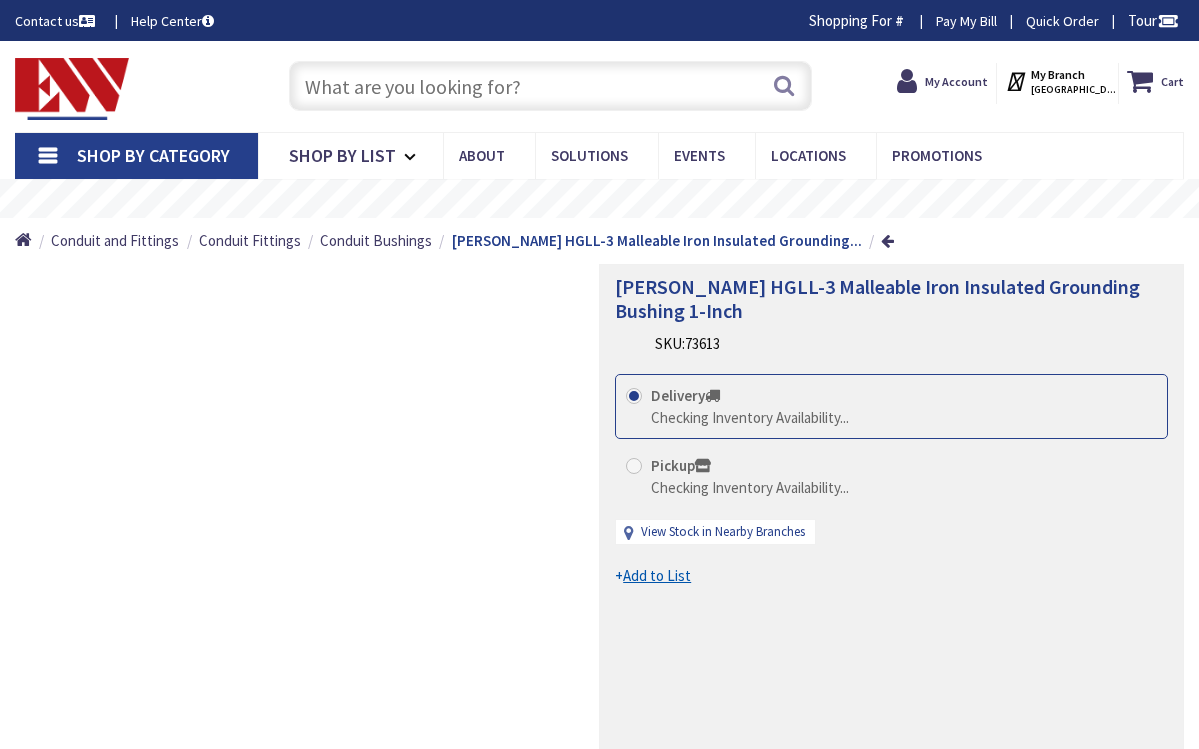 scroll, scrollTop: 0, scrollLeft: 0, axis: both 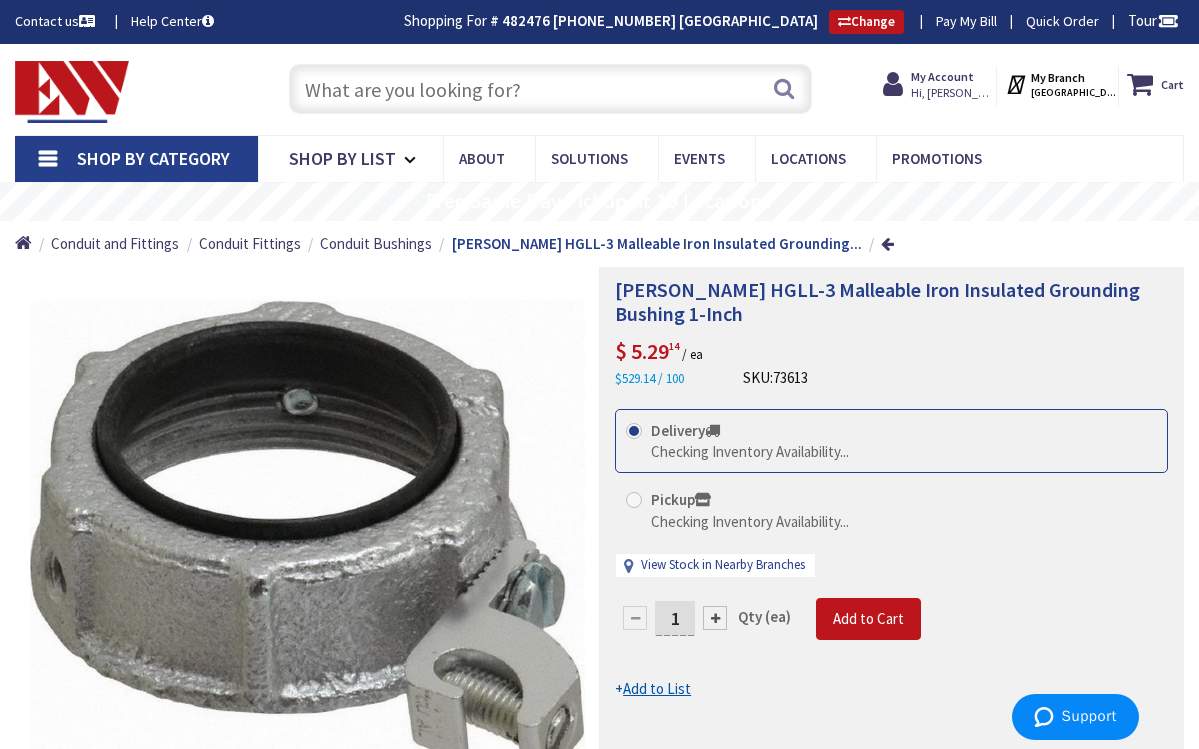 click at bounding box center (551, 89) 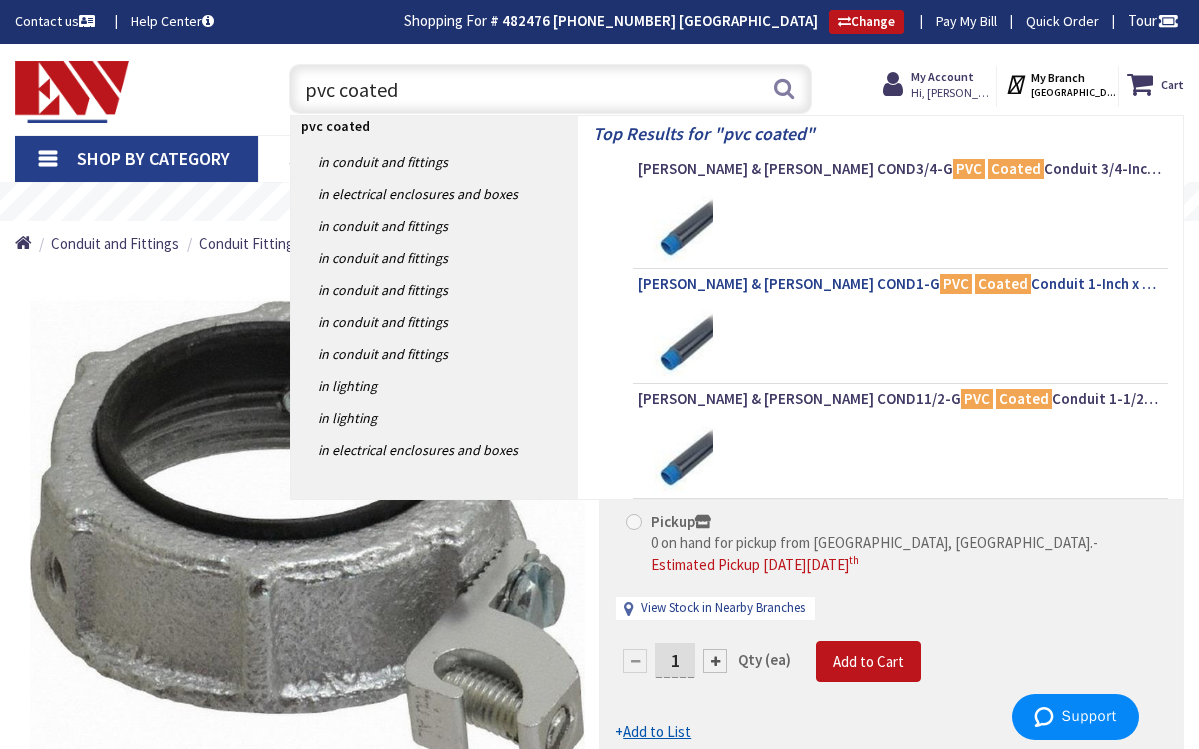 type on "pvc coated" 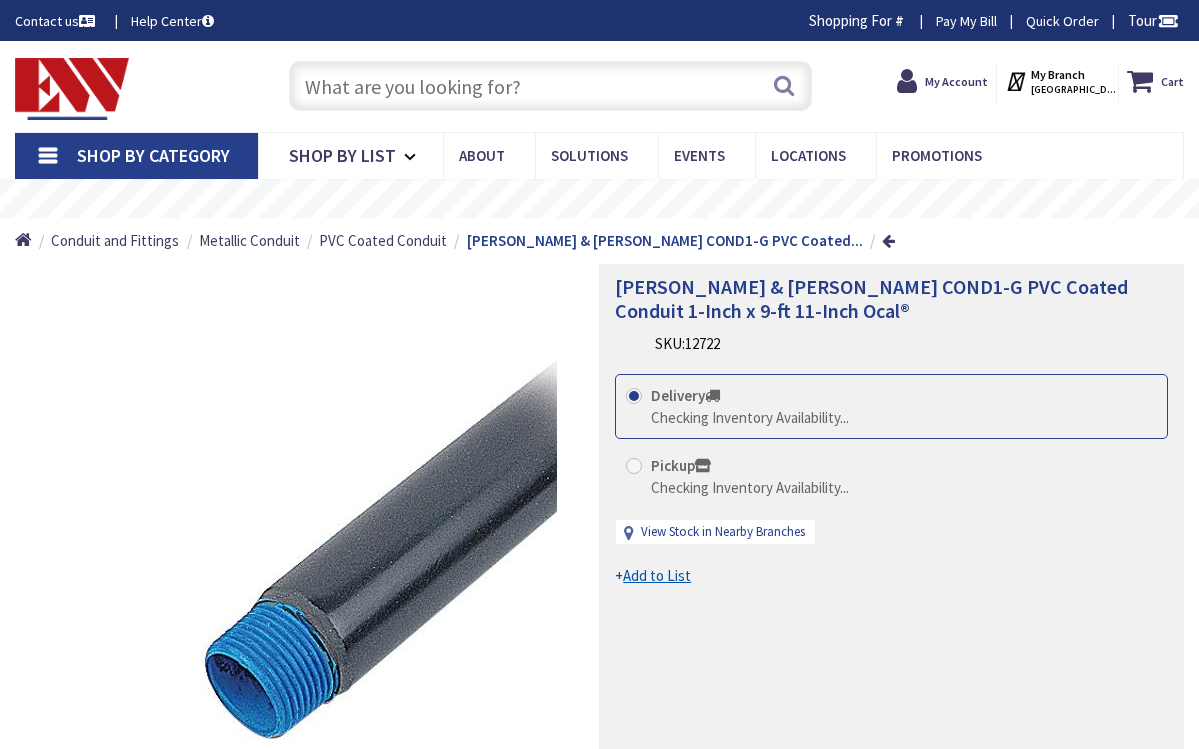 scroll, scrollTop: 0, scrollLeft: 0, axis: both 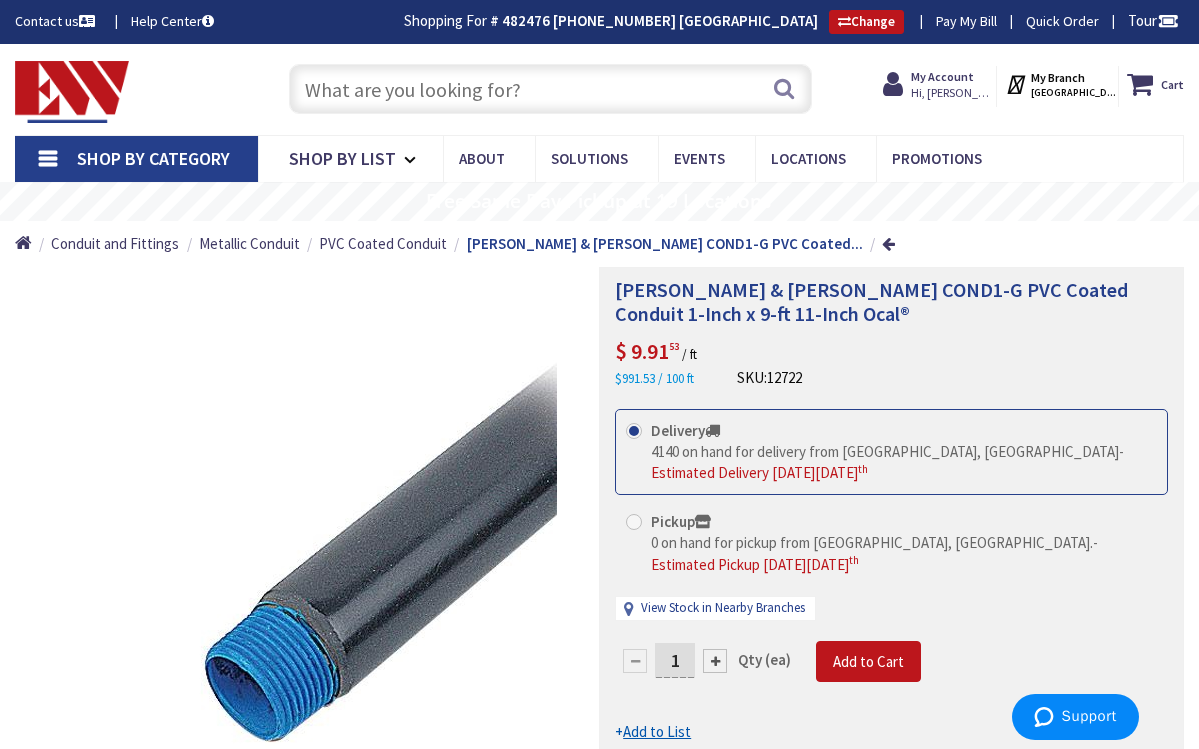 click at bounding box center [551, 89] 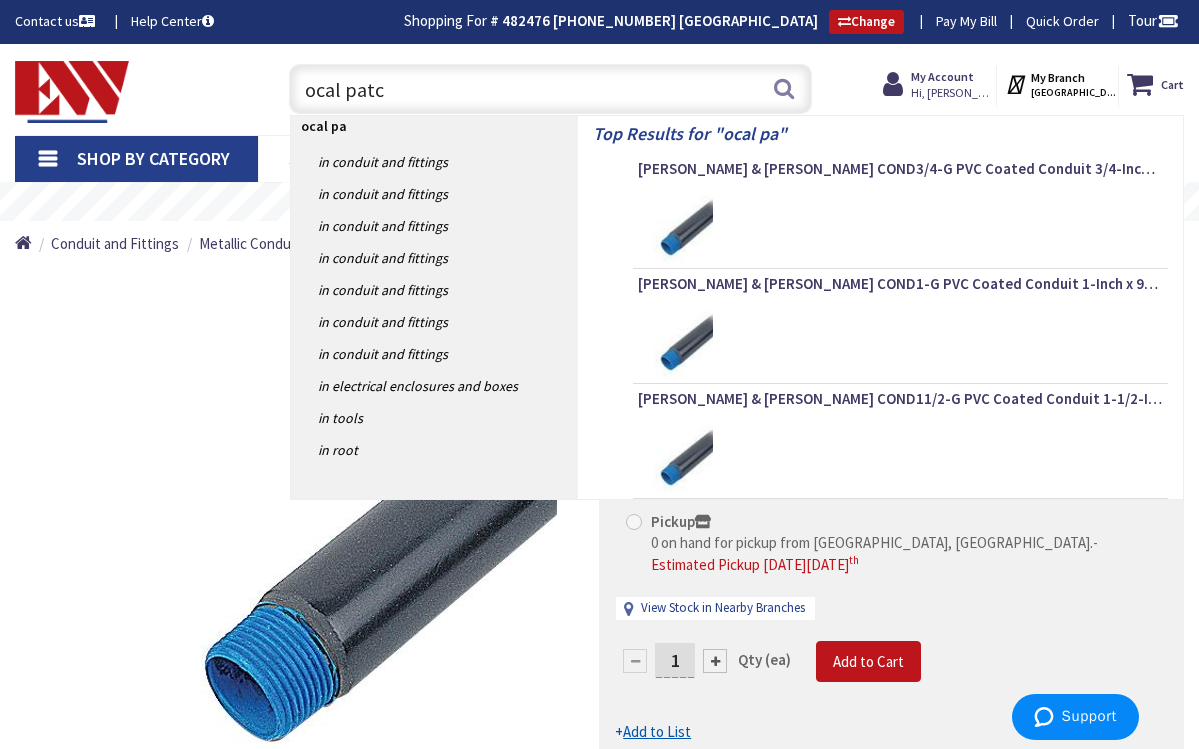 type on "ocal patch" 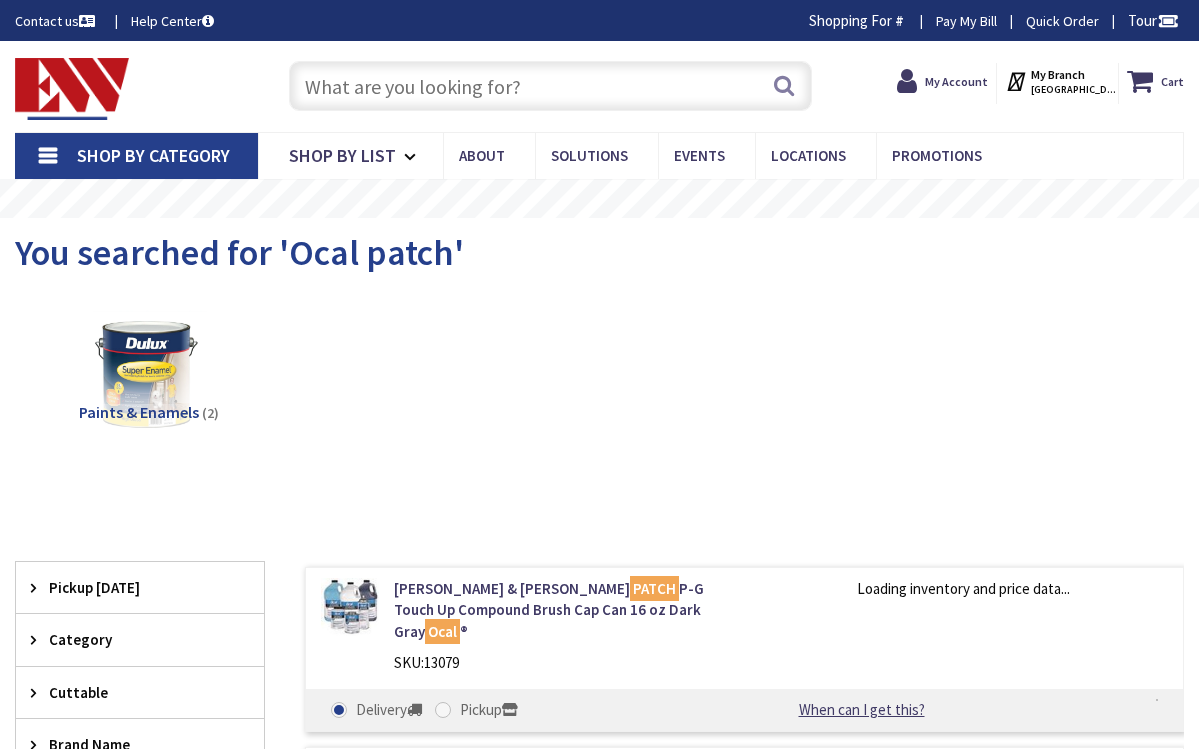 scroll, scrollTop: 0, scrollLeft: 0, axis: both 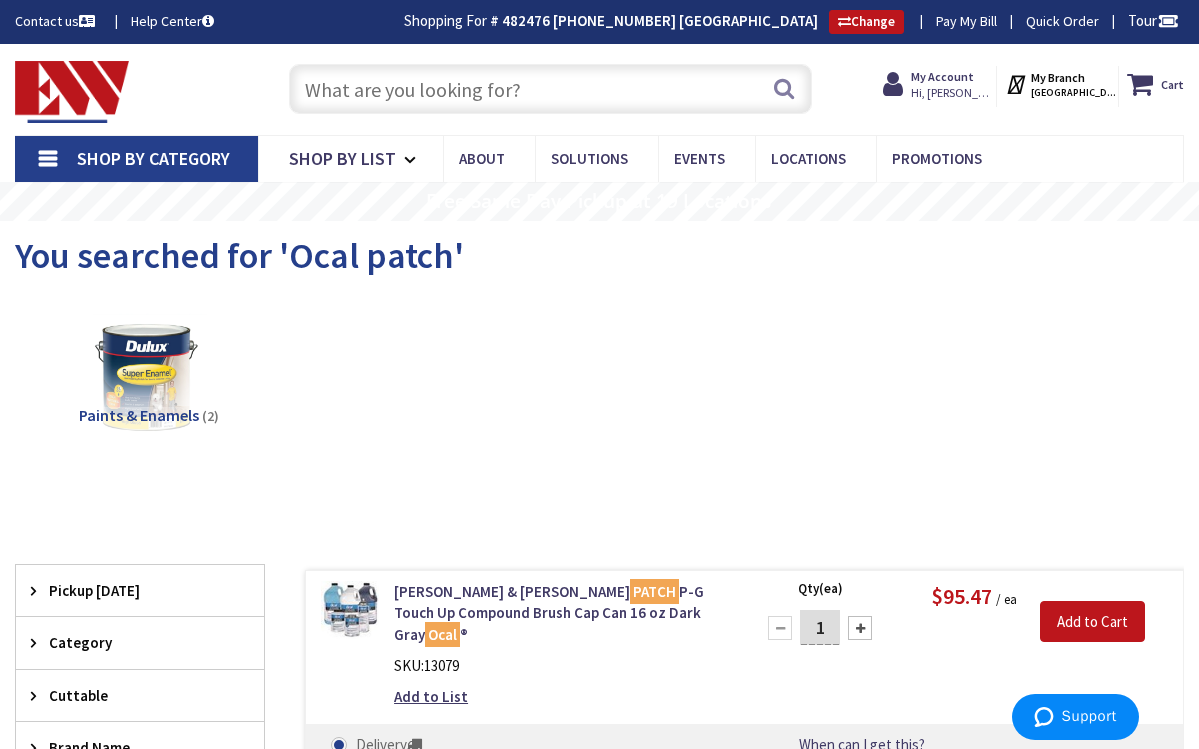 drag, startPoint x: 498, startPoint y: 88, endPoint x: 518, endPoint y: 99, distance: 22.825424 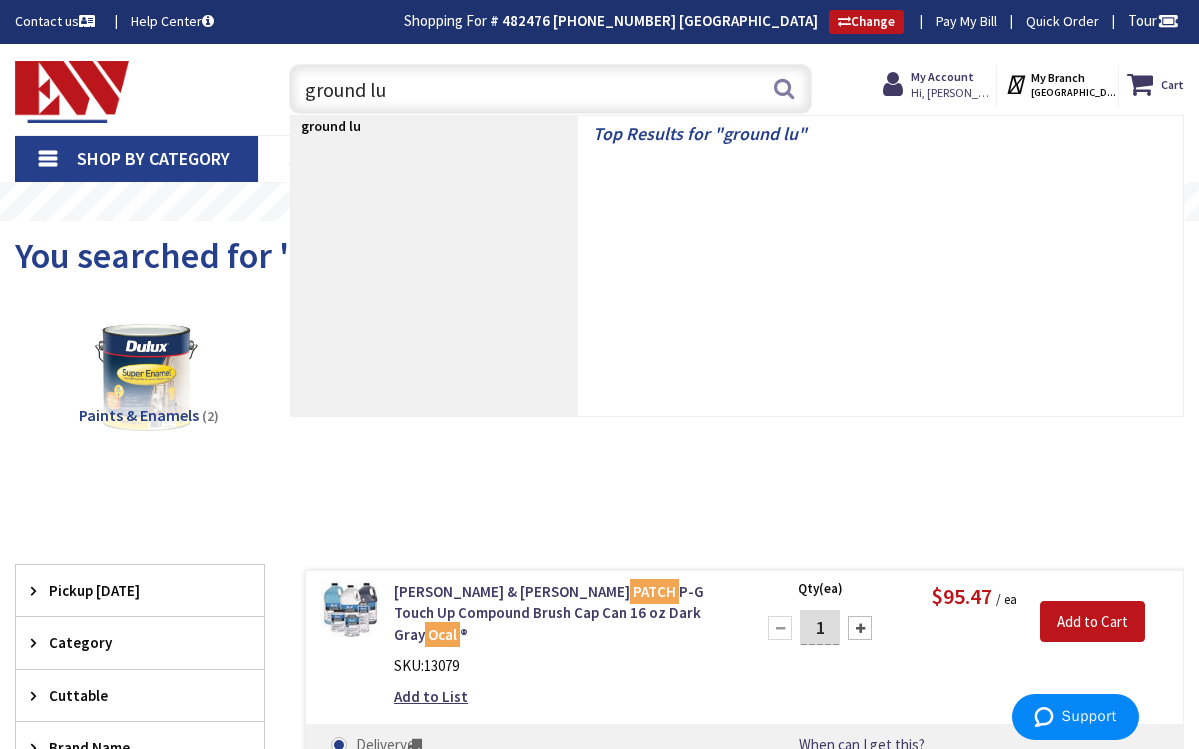 type on "ground lug" 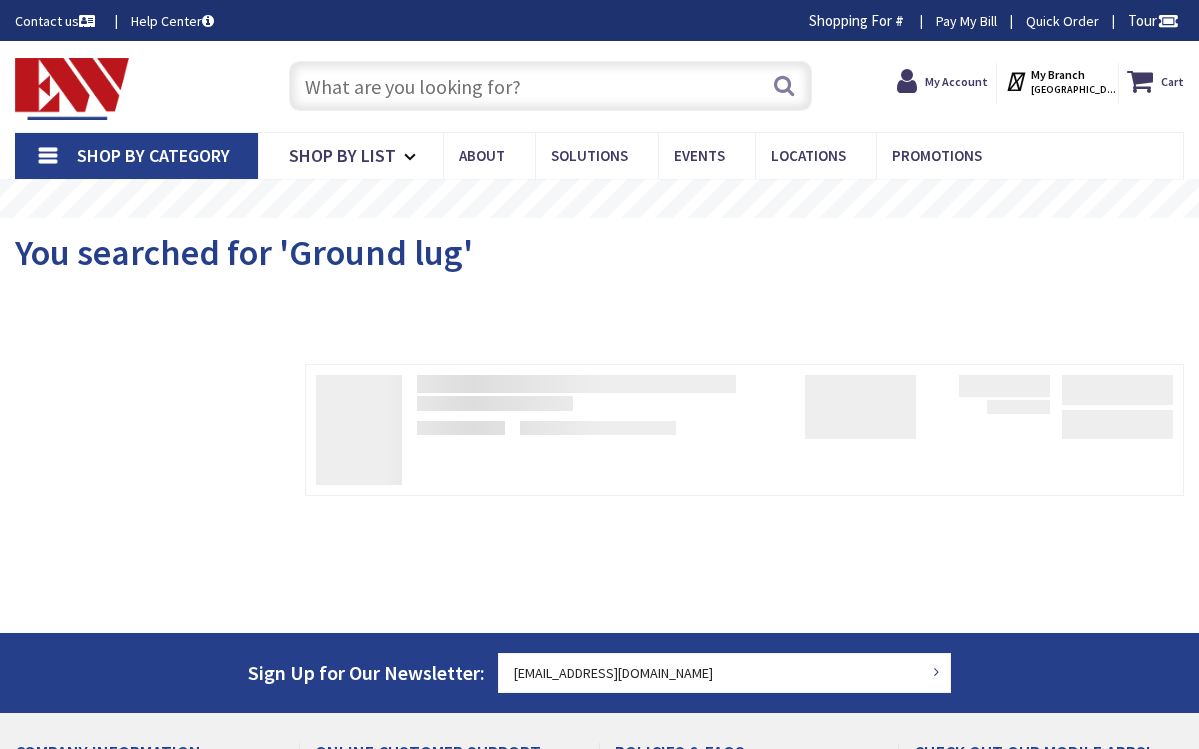 scroll, scrollTop: 0, scrollLeft: 0, axis: both 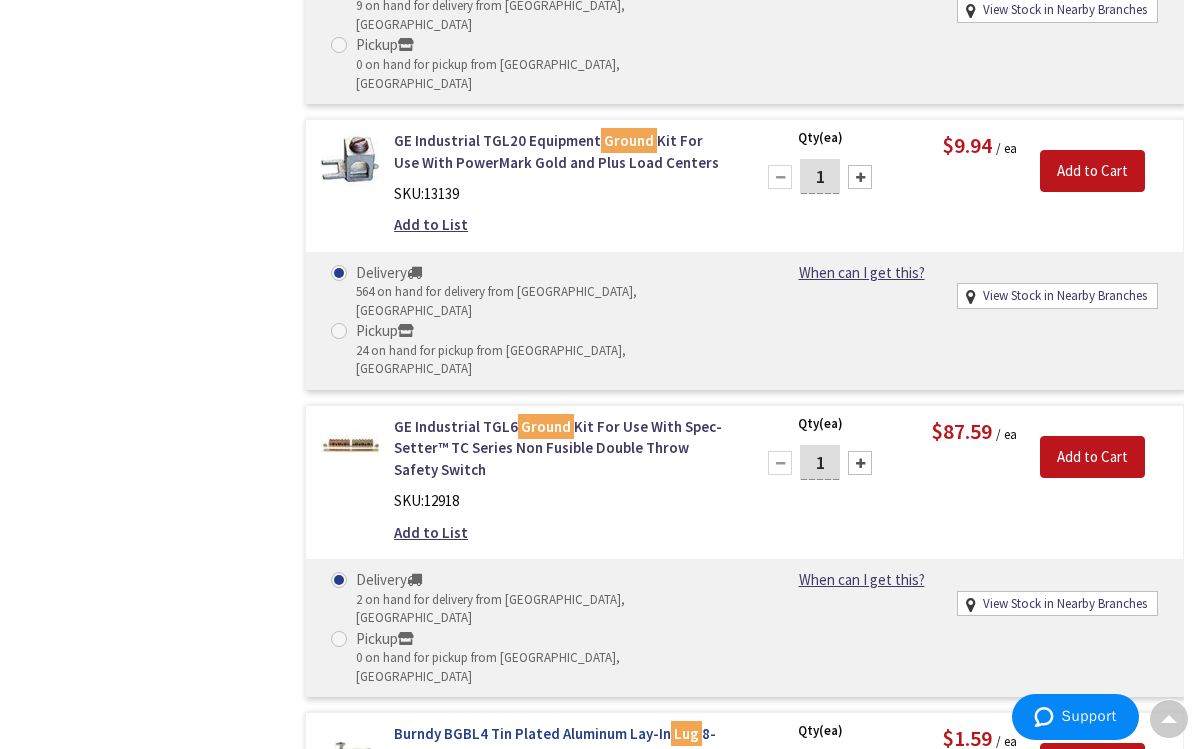 click on "Burndy BGBL4 Tin Plated Aluminum Lay-In  Lug  8-4-AWG Aluminum 14-4-AWG Solid and Stranded Copper QIKLUG™" at bounding box center (561, 755) 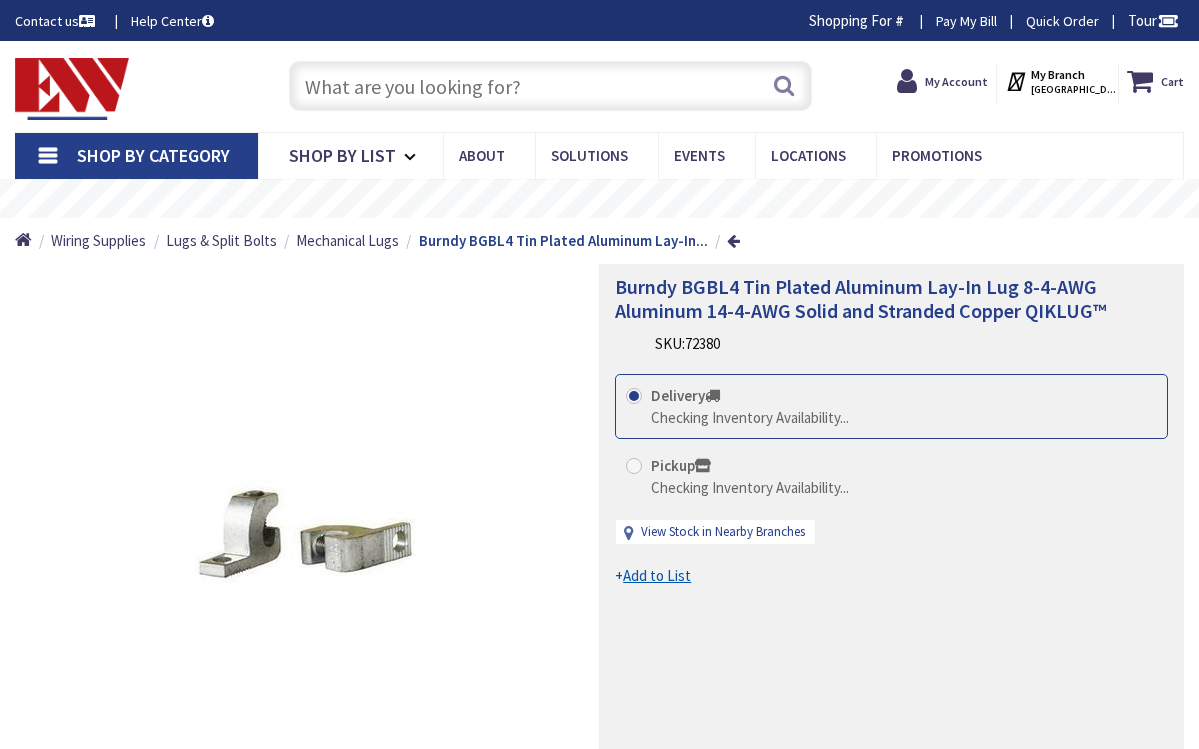 scroll, scrollTop: 0, scrollLeft: 0, axis: both 